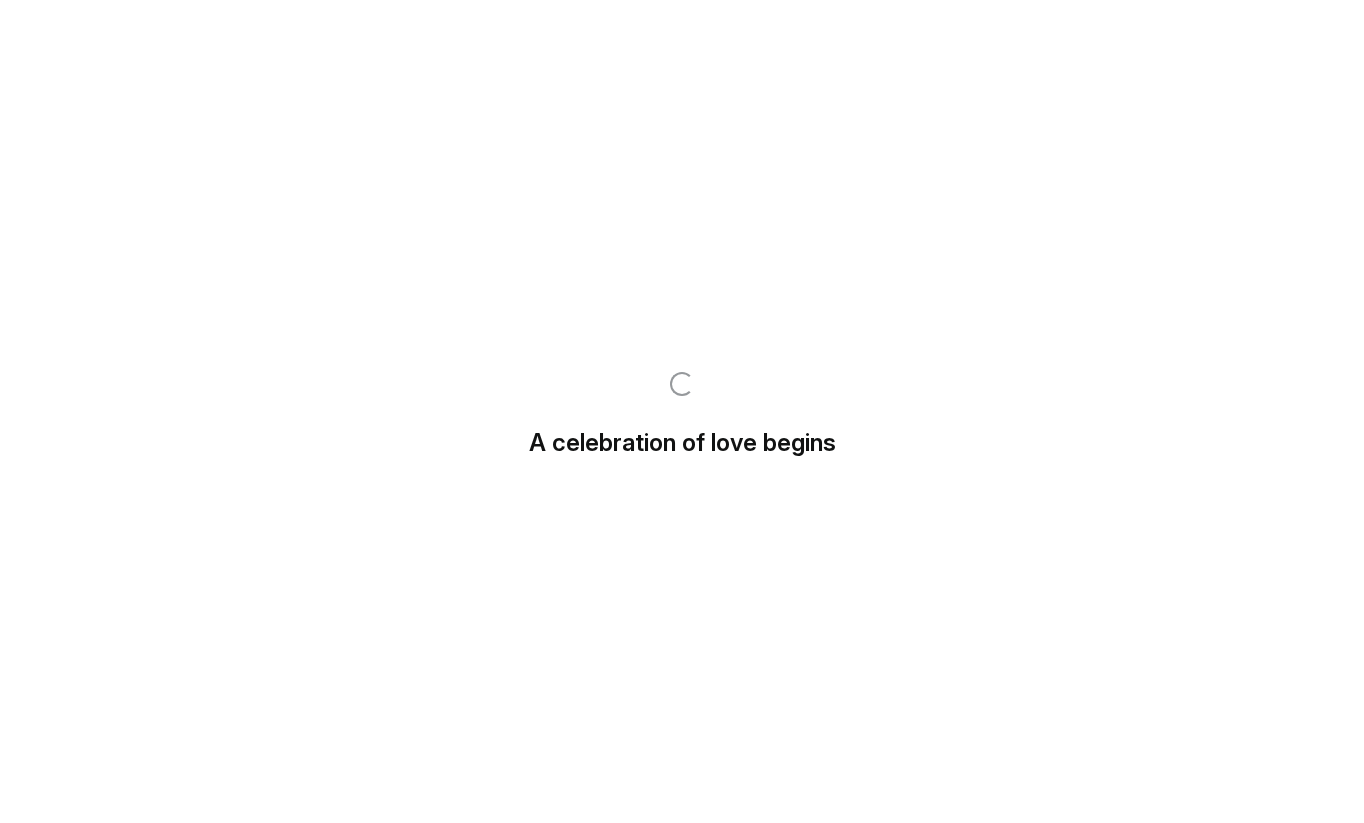 scroll, scrollTop: 0, scrollLeft: 0, axis: both 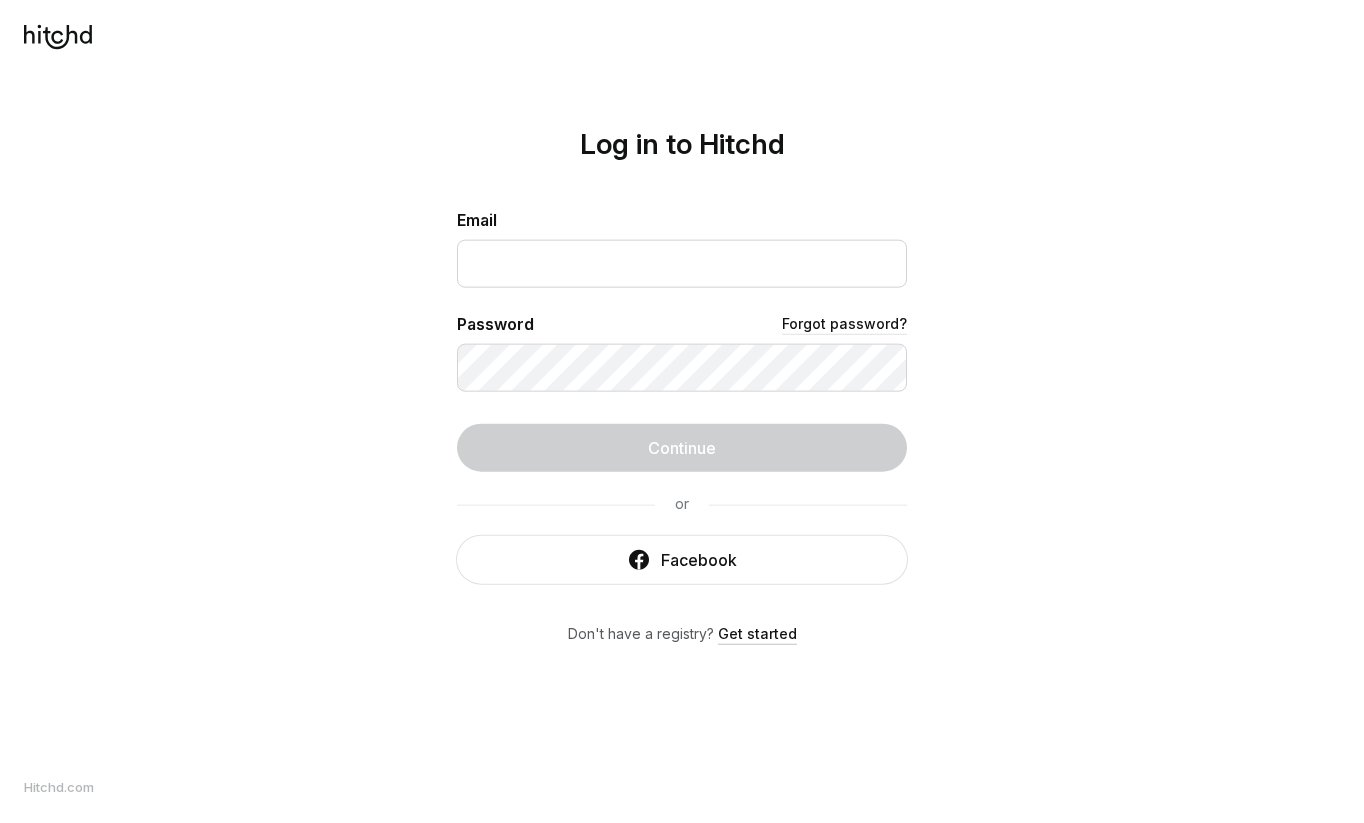 click on "Get started" at bounding box center [757, 633] 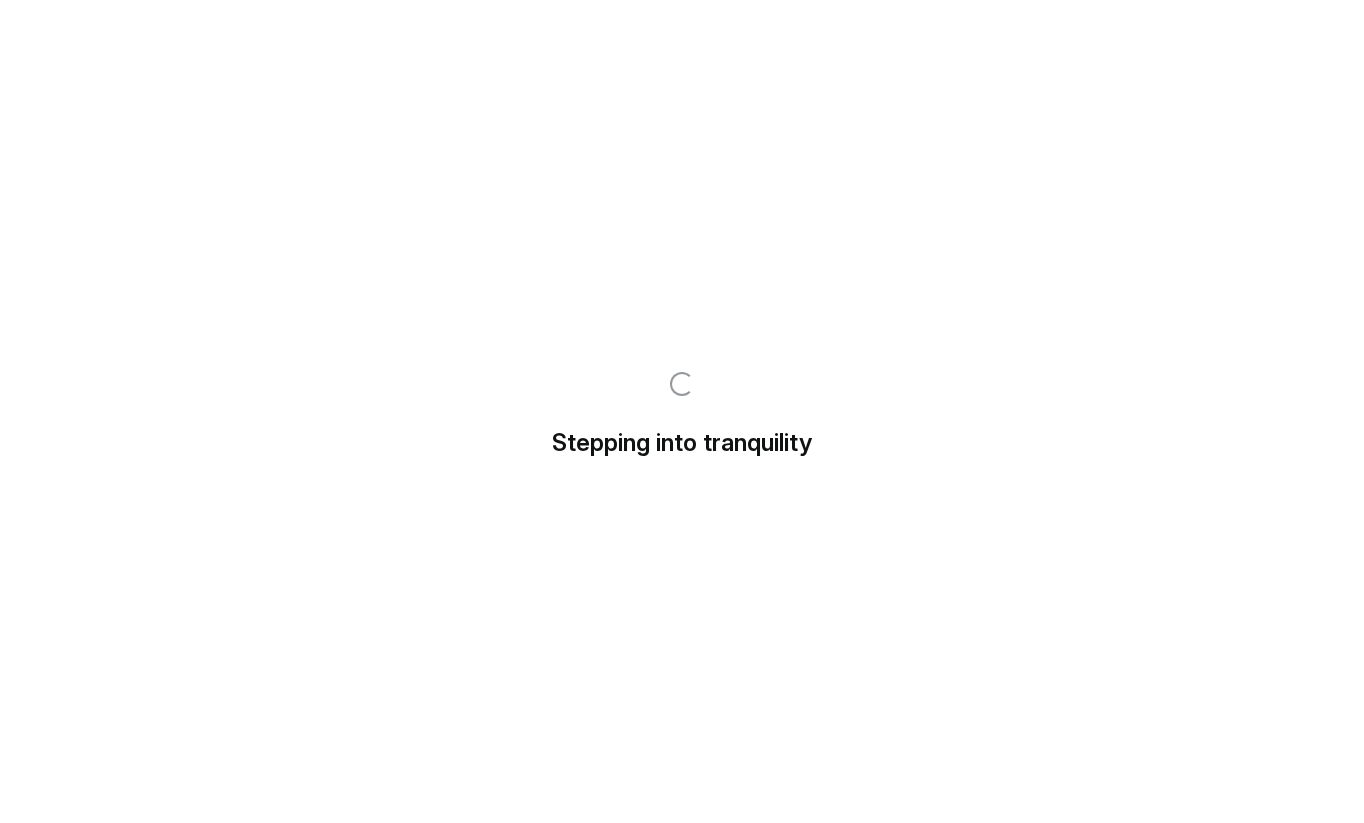 scroll, scrollTop: 0, scrollLeft: 0, axis: both 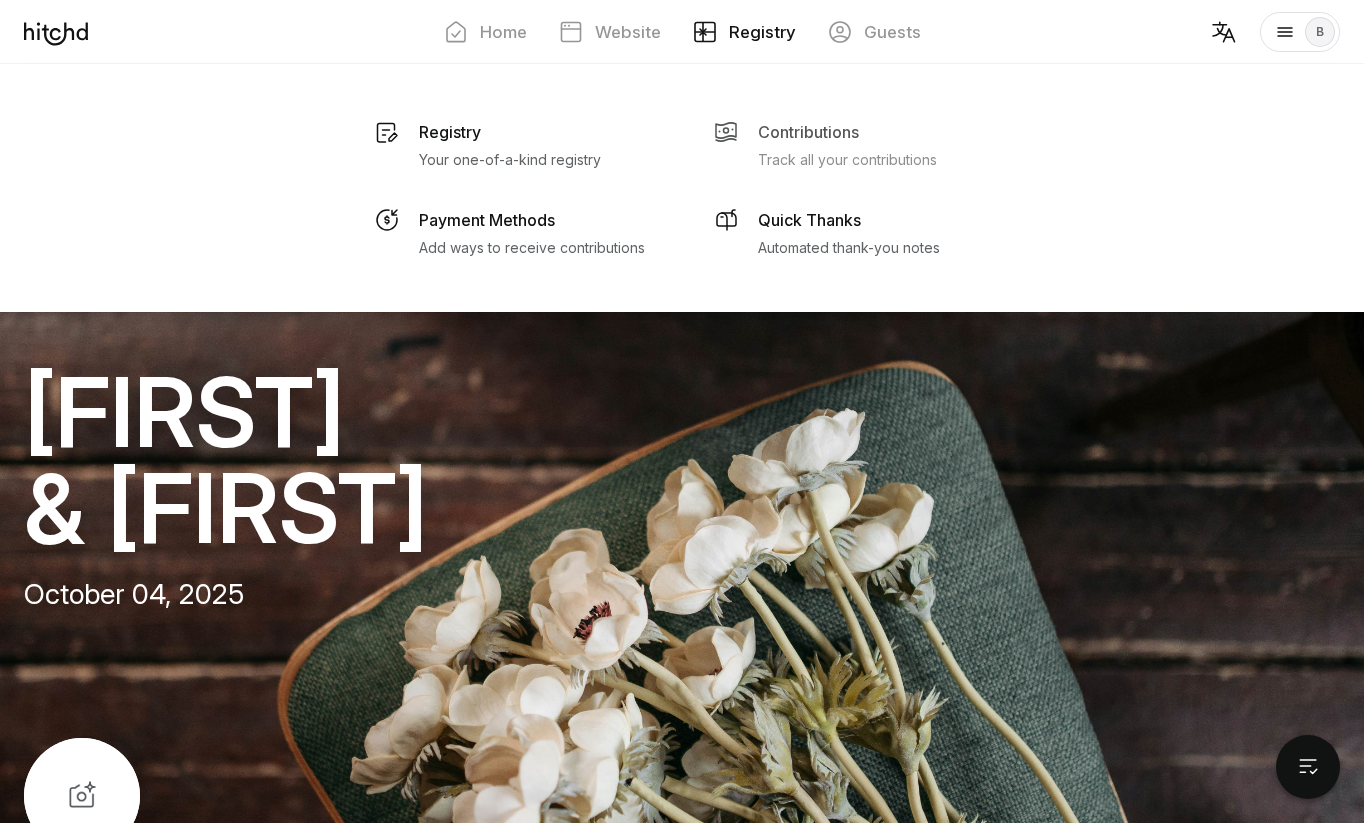 click on "Contributions" at bounding box center (450, 132) 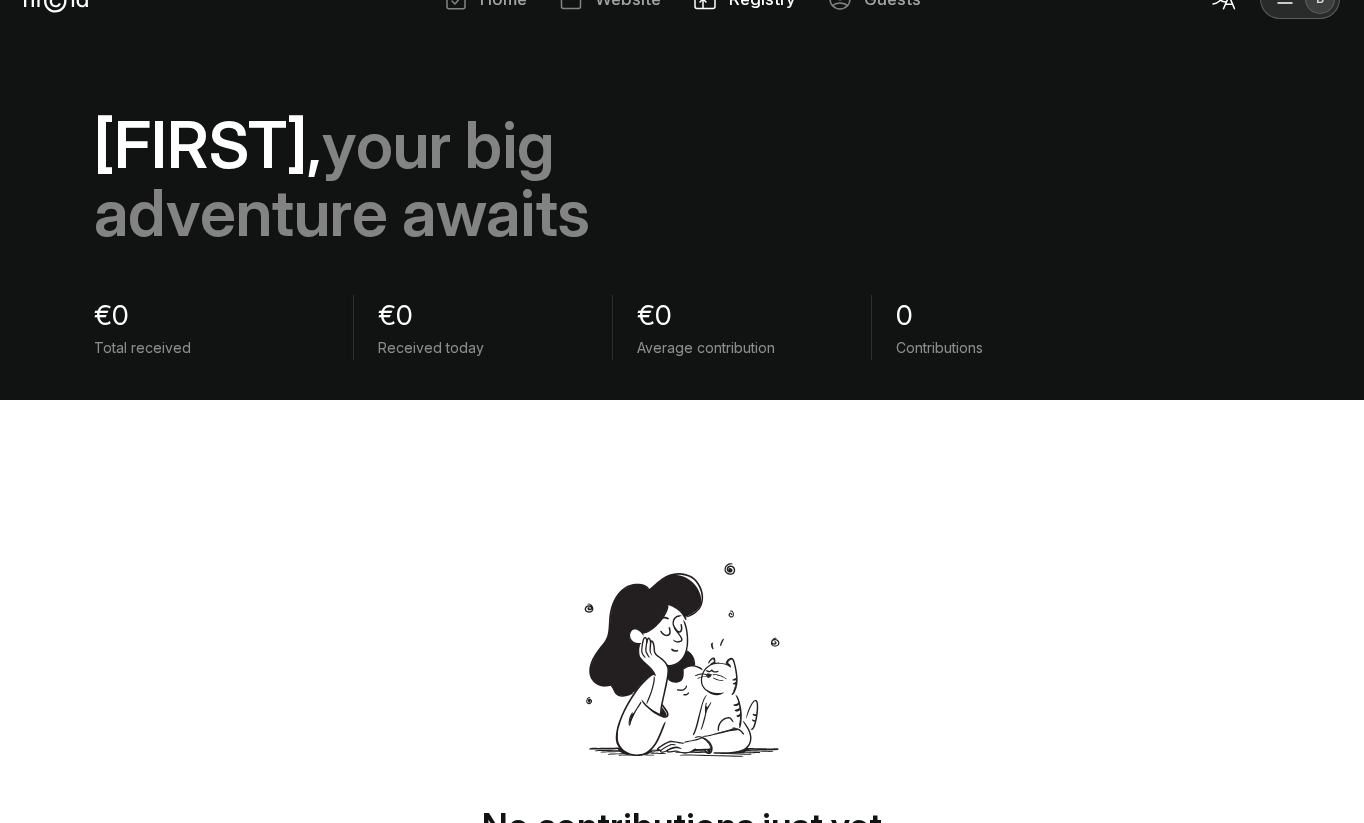scroll, scrollTop: 0, scrollLeft: 0, axis: both 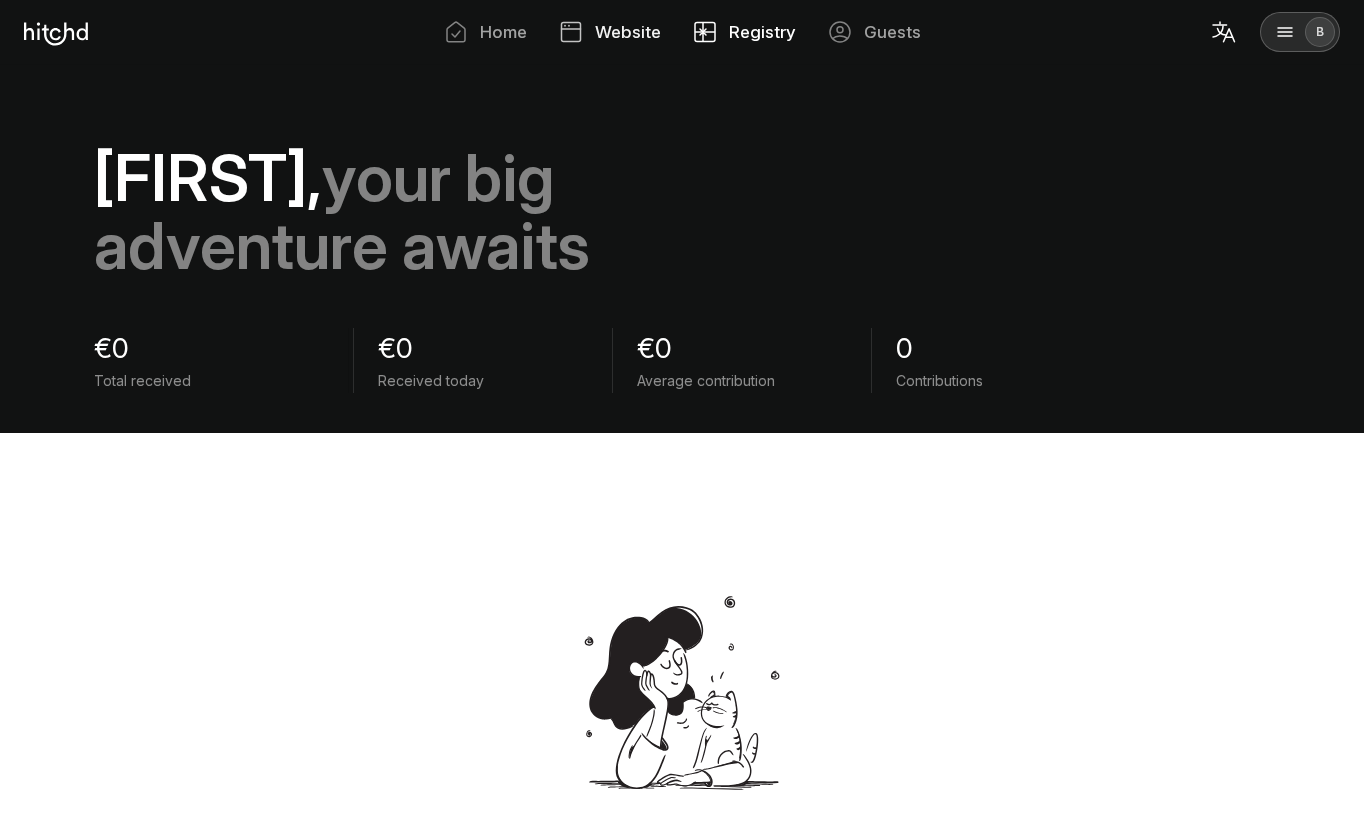 click on "Website" at bounding box center (628, 32) 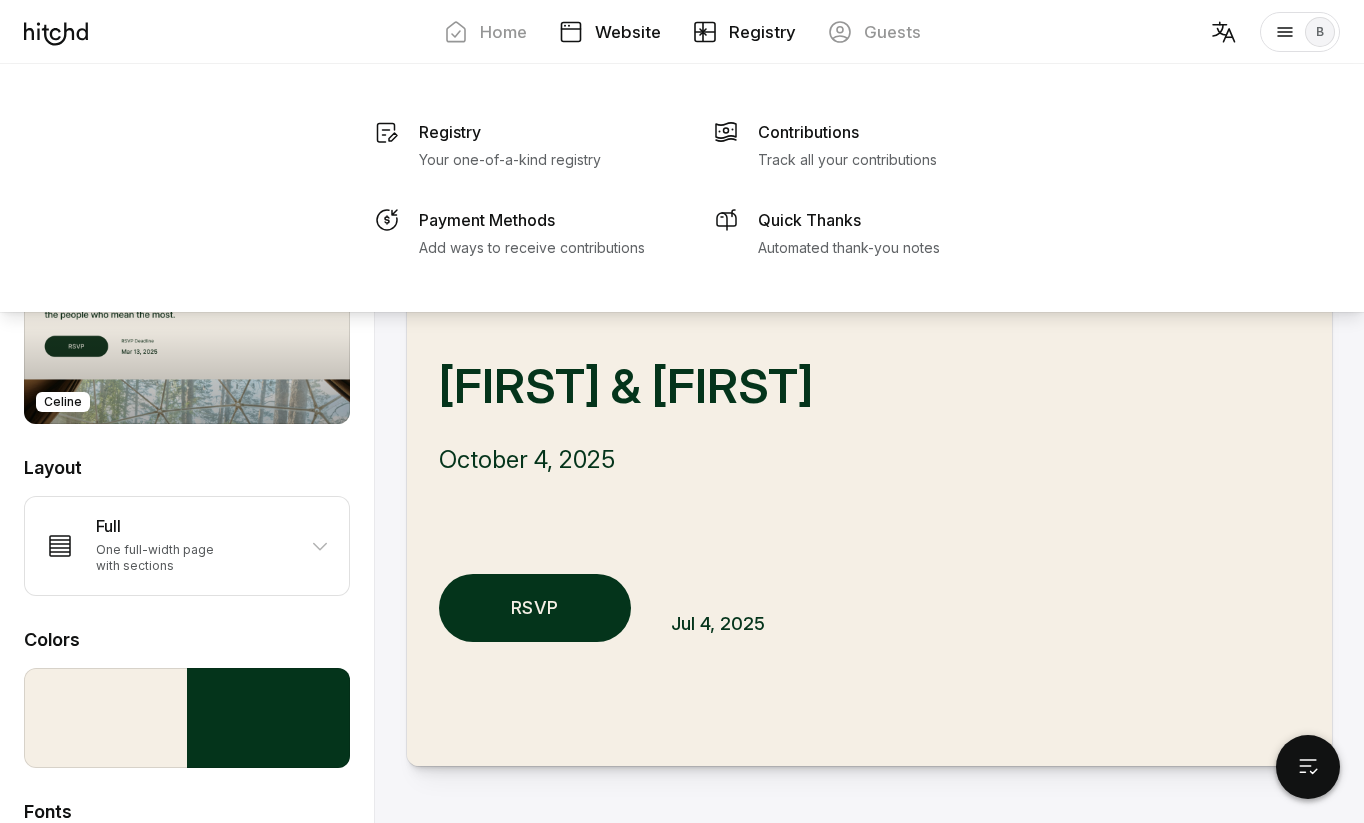 click on "Registry" at bounding box center (762, 32) 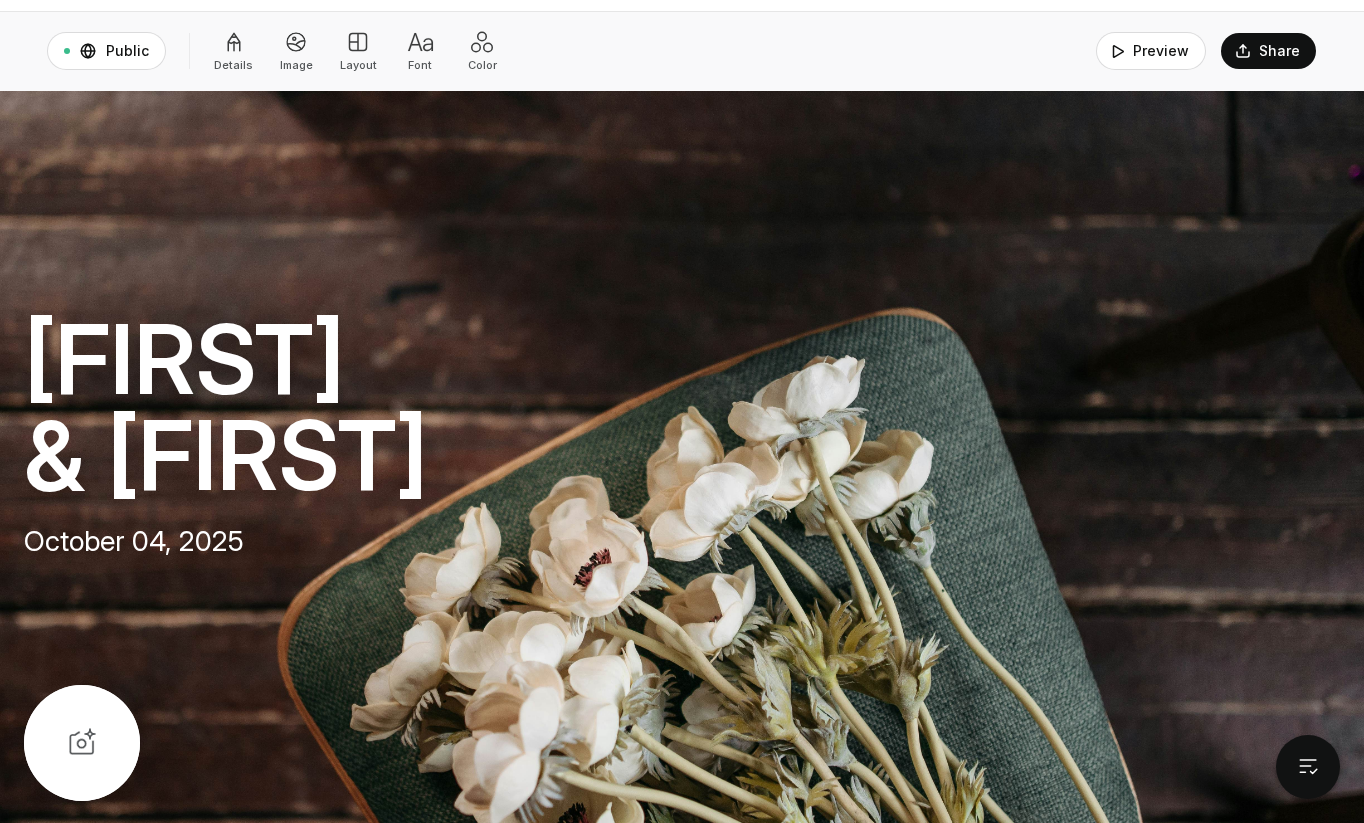 scroll, scrollTop: 3, scrollLeft: 0, axis: vertical 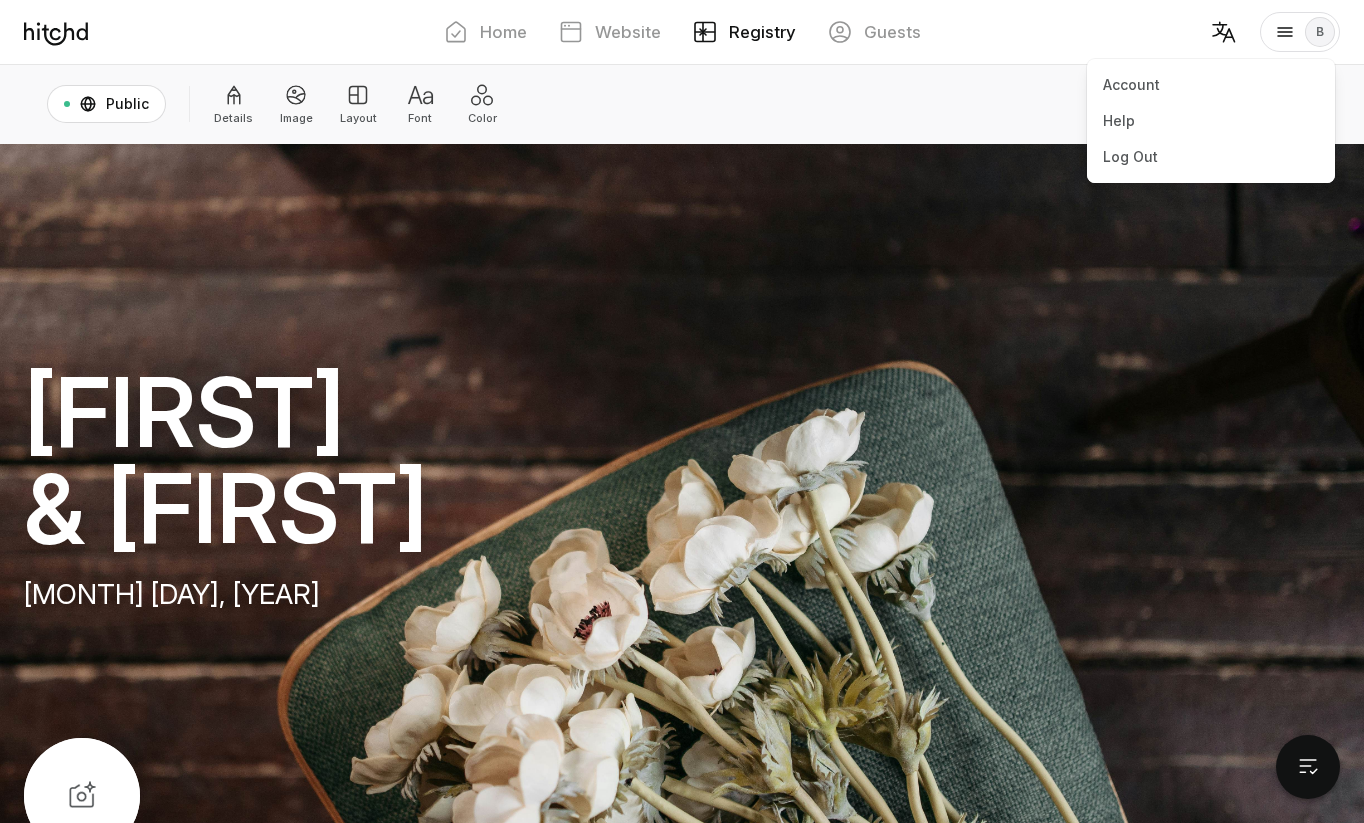 click on "B" at bounding box center [1320, 32] 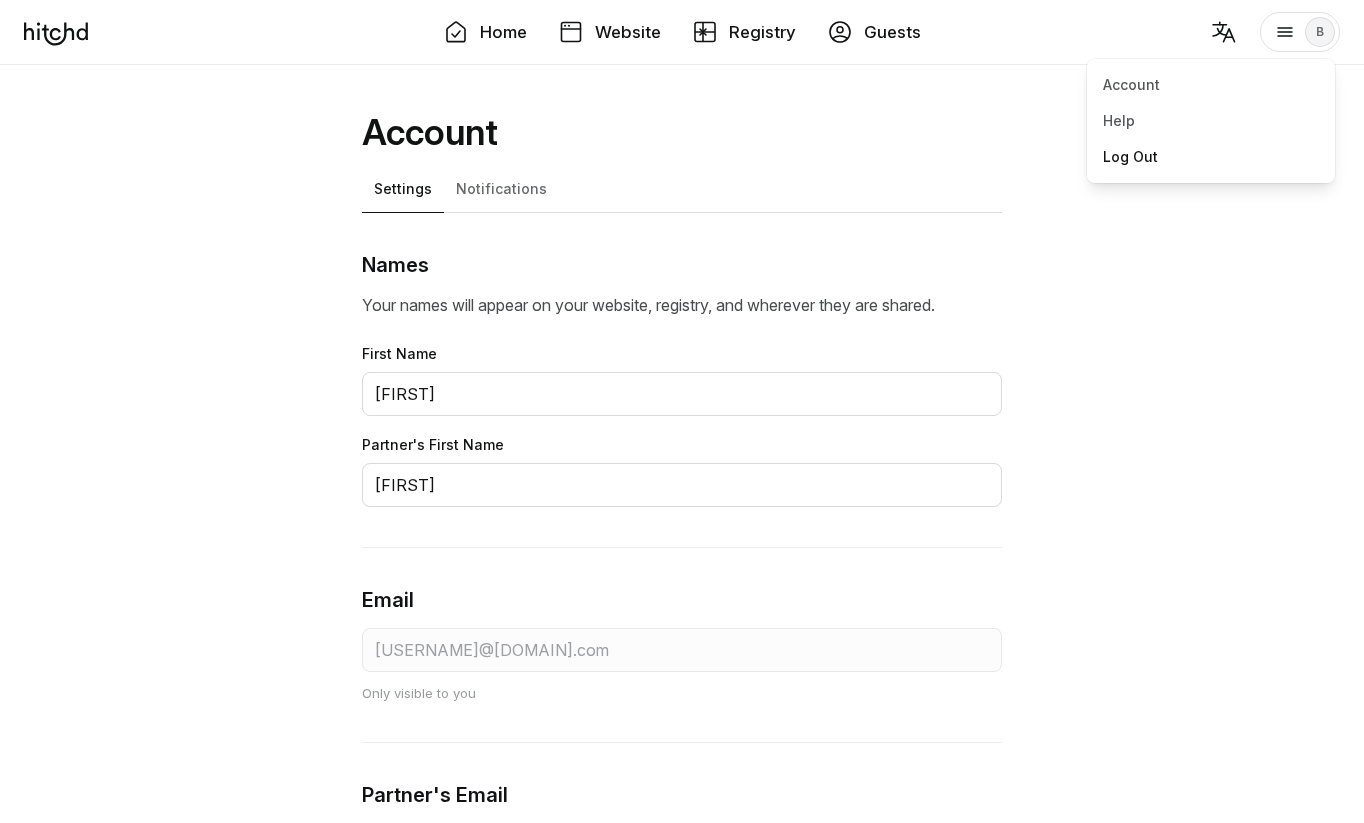 click on "Log Out" at bounding box center [1211, 157] 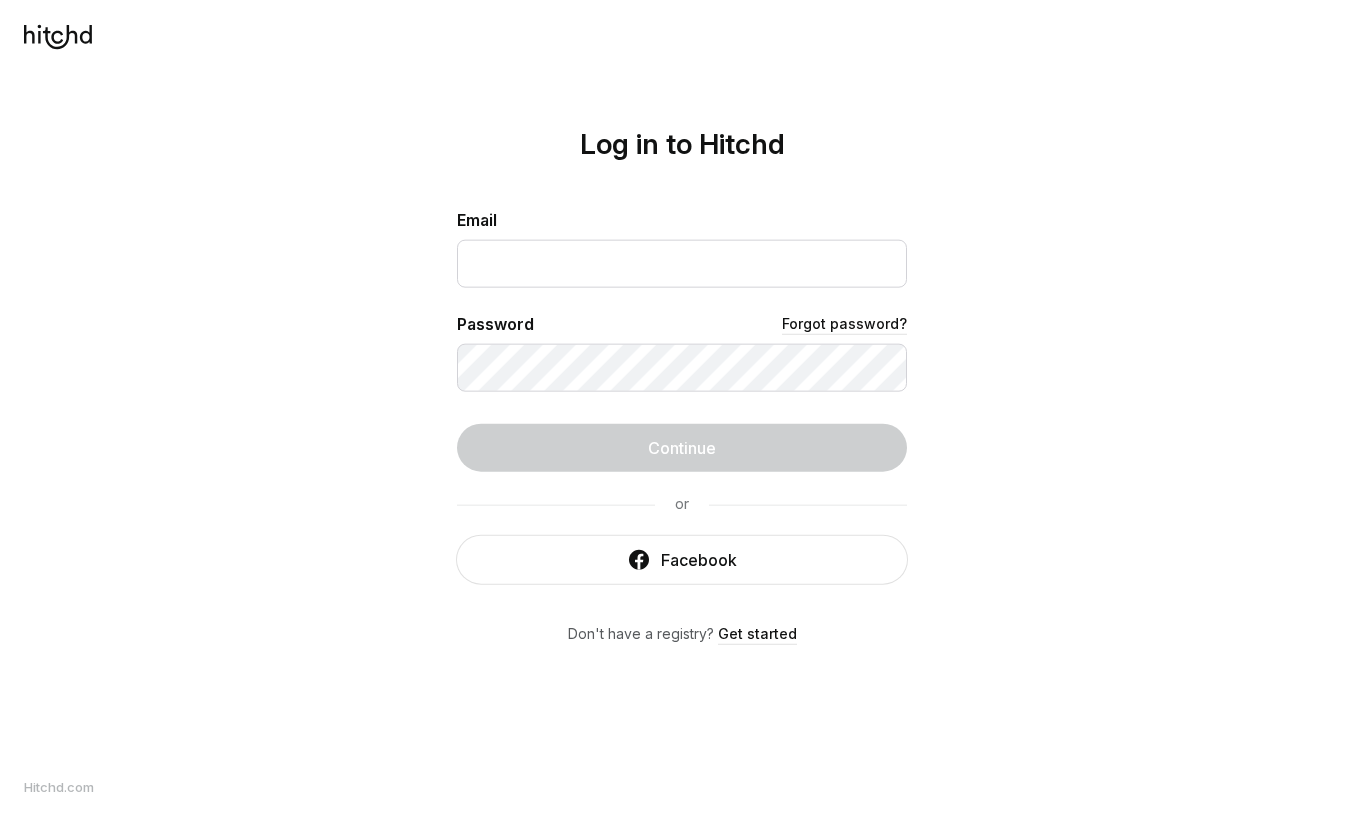 scroll, scrollTop: 0, scrollLeft: 0, axis: both 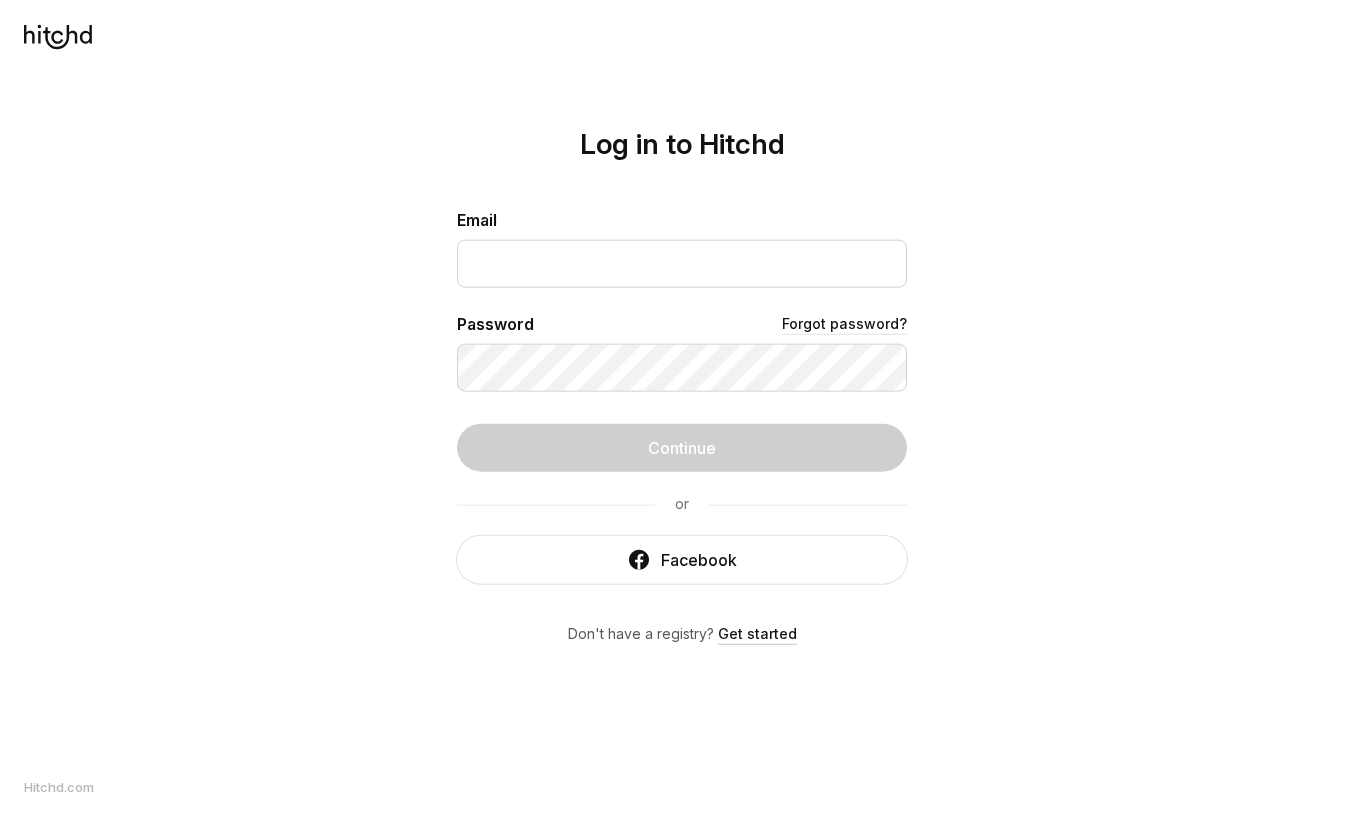 click on "Get started" at bounding box center (757, 633) 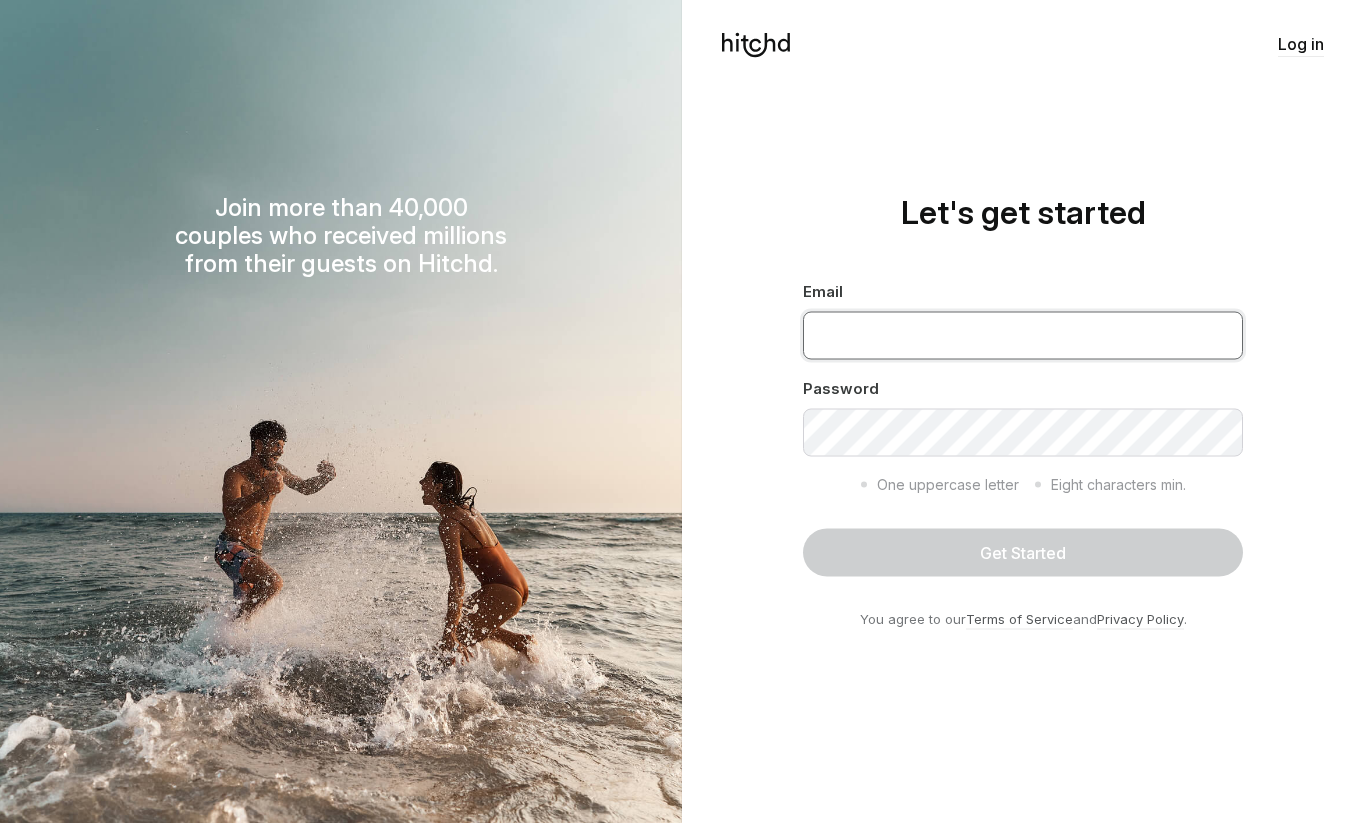 click at bounding box center (1023, 335) 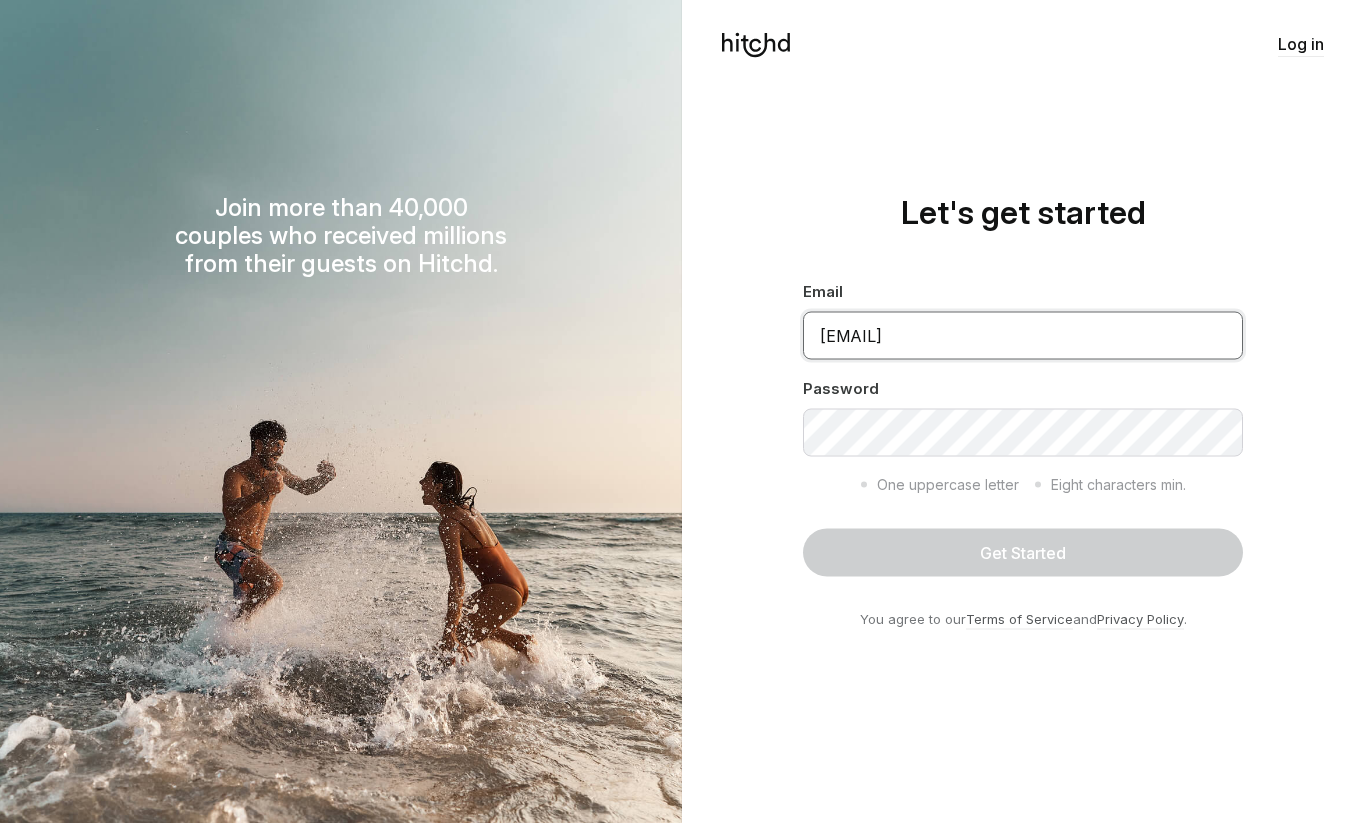 type on "labodadejuliaypepin@gmail.com" 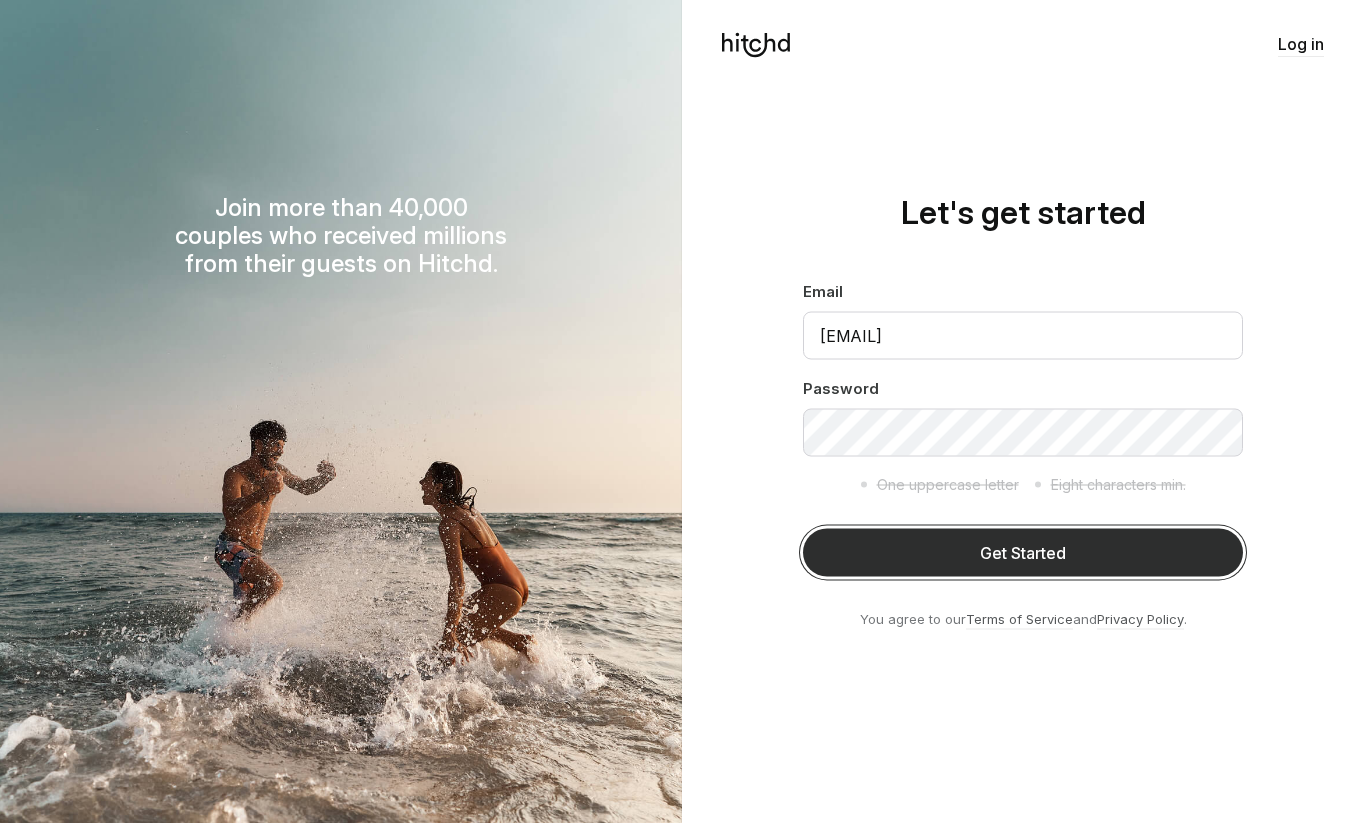 click on "Get Started" at bounding box center (1023, 552) 